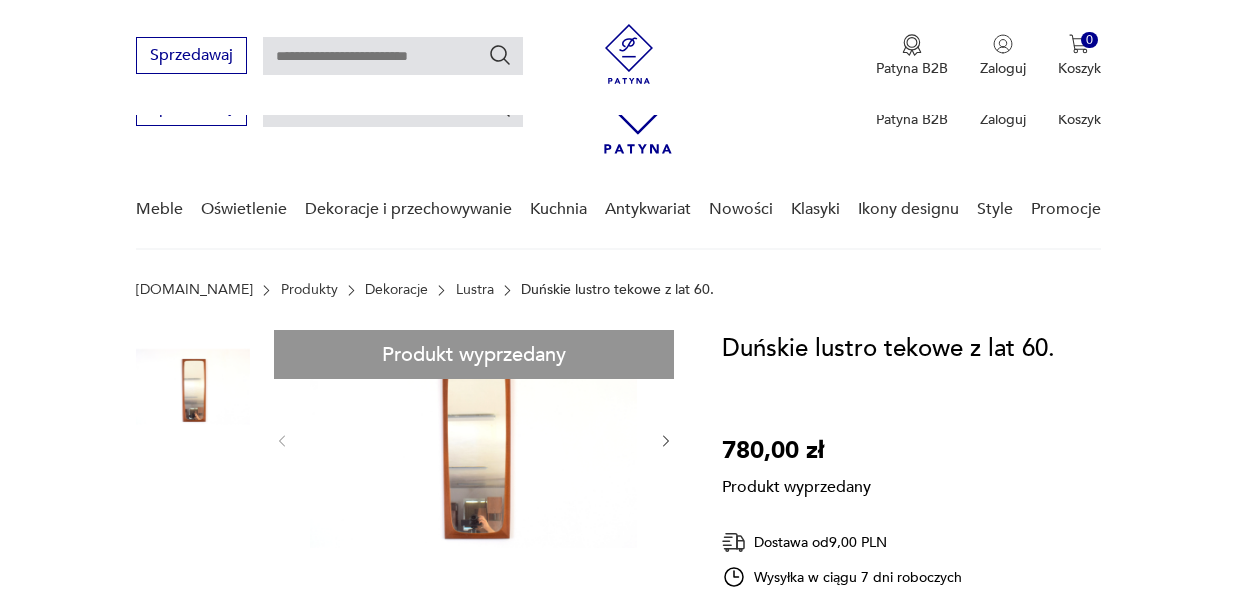 scroll, scrollTop: 543, scrollLeft: 0, axis: vertical 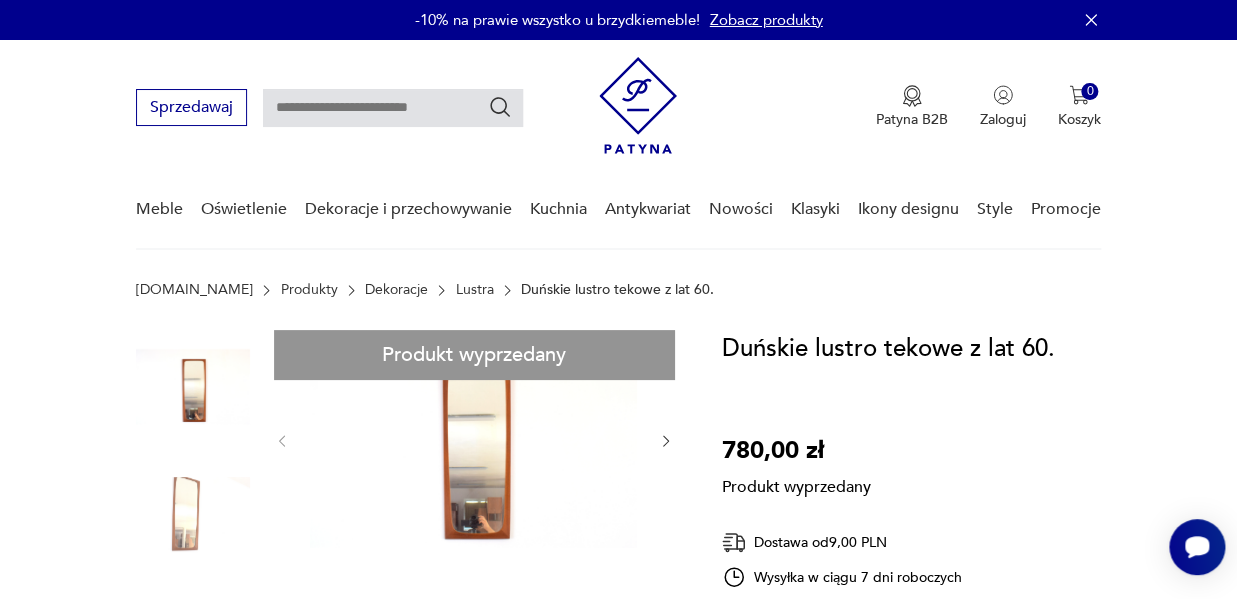 click on "Produkt wyprzedany Opis produktu Lustro w tekowej ramie wyprodukowane w Danii w latach 60-tych. Lustro zachowane jest w oryginalnym, dobrym stanie w widoczną patyną na tafli lustra. Zwiń Szczegóły produktu Stan:   dobry Wysokość :   100 Typ :   wiszące Datowanie :   1960 - 1969 Kraj pochodzenia :   Dania Kształt :   prostokątny Wysokość :   100 Rodzaj ramy :   drewno Szerokość :   40 Rozwiń więcej O sprzedawcy Oldsen Design Zweryfikowany sprzedawca Od 2 lat z Patyną Dostawa i zwroty Dostępne formy dostawy: Kurier   60,00 PLN Paczkomat InPost   9,00 PLN Zwroty: Jeśli z jakiegokolwiek powodu chcesz zwrócić zamówiony przedmiot, masz na to   14 dni od momentu otrzymania przesyłki." at bounding box center (405, 876) 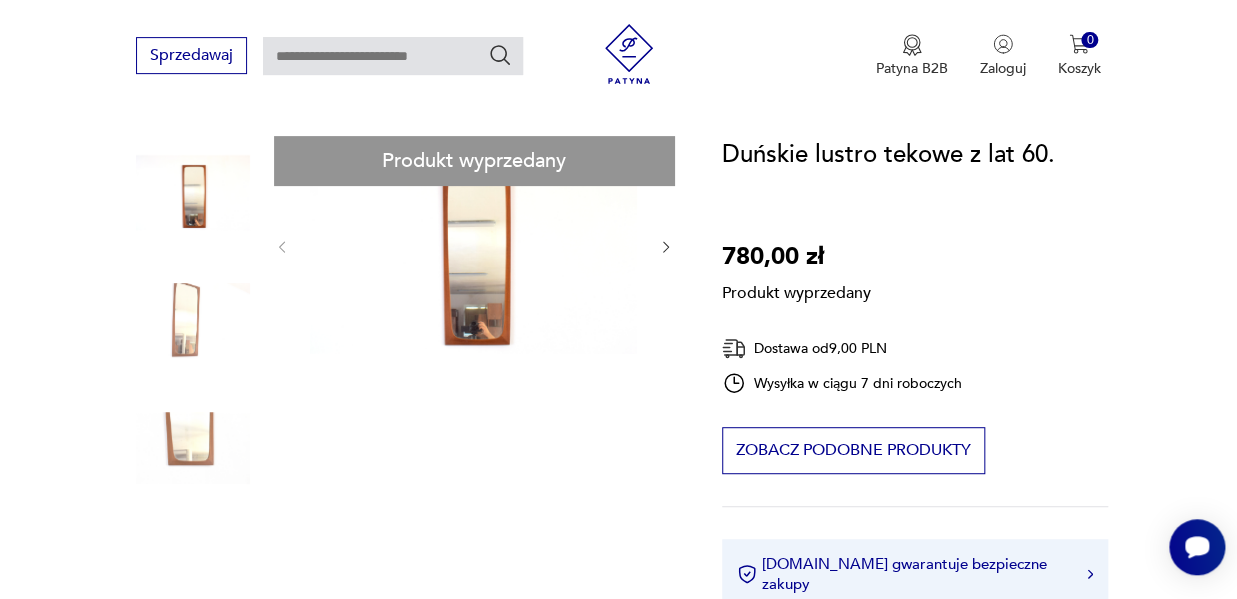 scroll, scrollTop: 190, scrollLeft: 0, axis: vertical 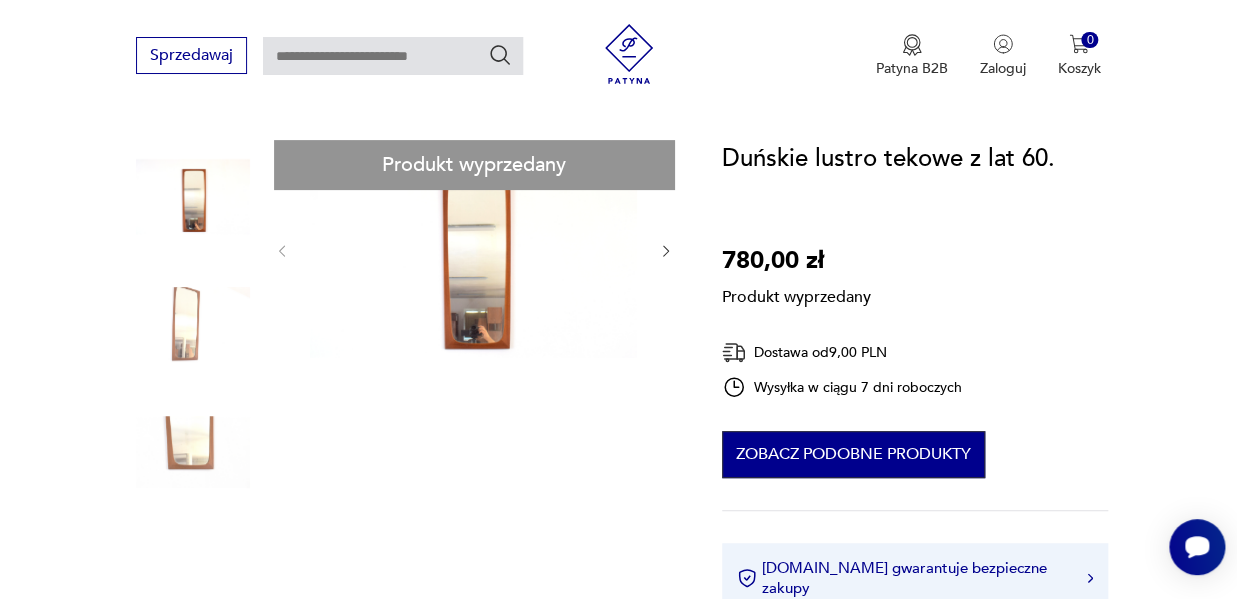 click on "Zobacz podobne produkty" at bounding box center [853, 454] 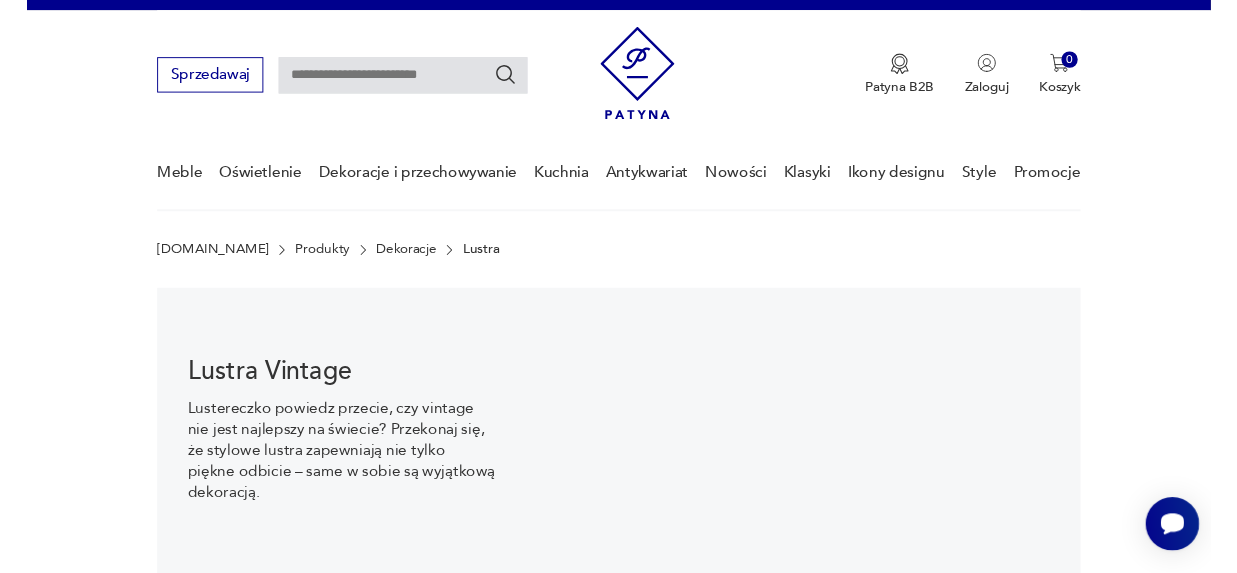 scroll, scrollTop: 29, scrollLeft: 0, axis: vertical 